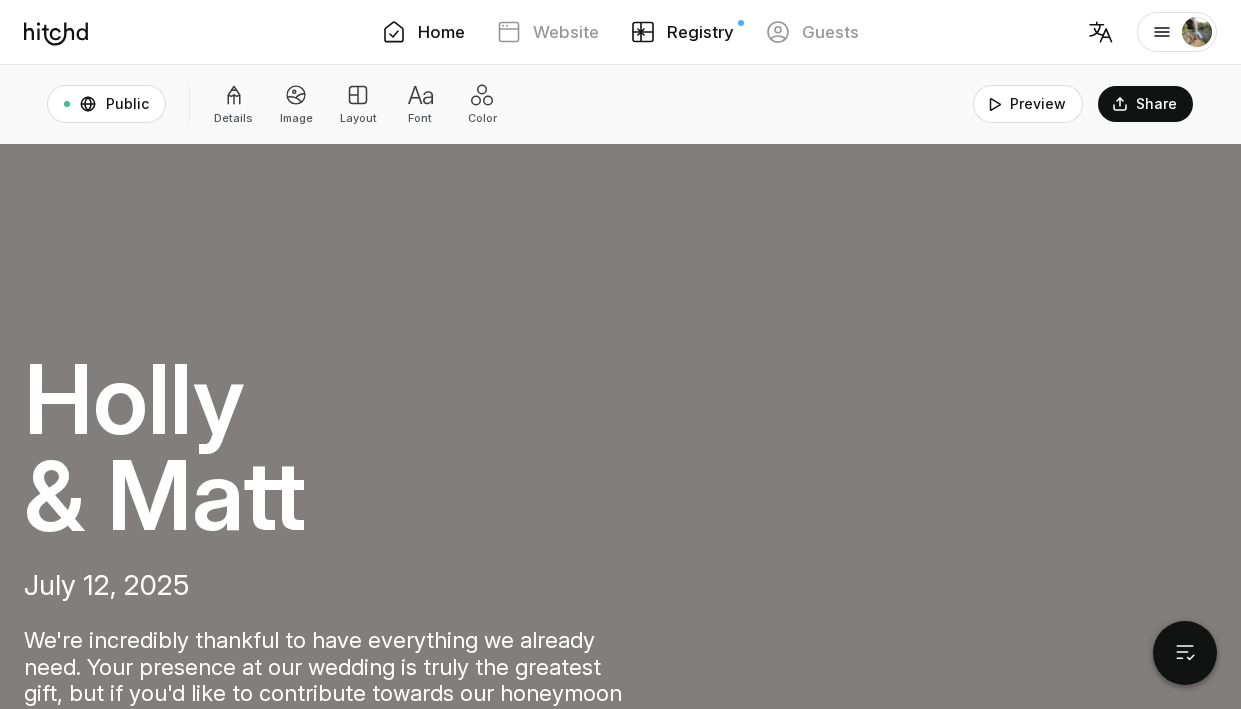 scroll, scrollTop: 0, scrollLeft: 0, axis: both 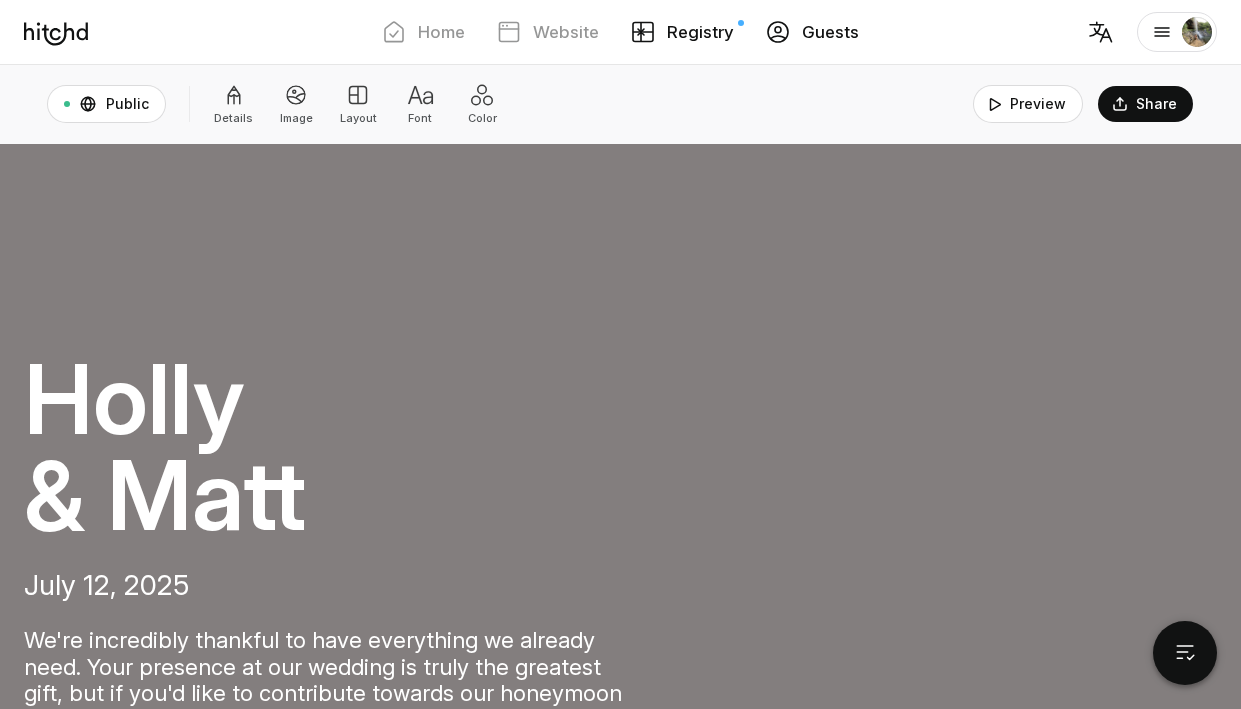 click on "Guests" at bounding box center [830, 32] 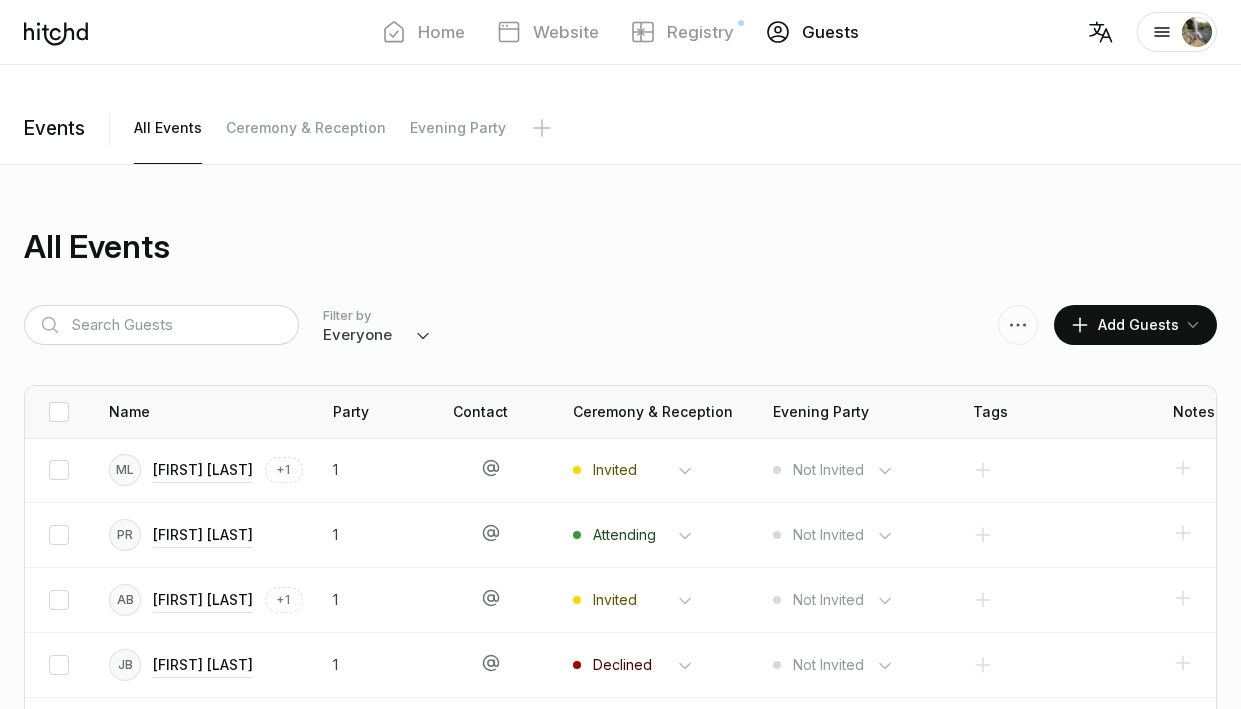 scroll, scrollTop: 7686, scrollLeft: 0, axis: vertical 